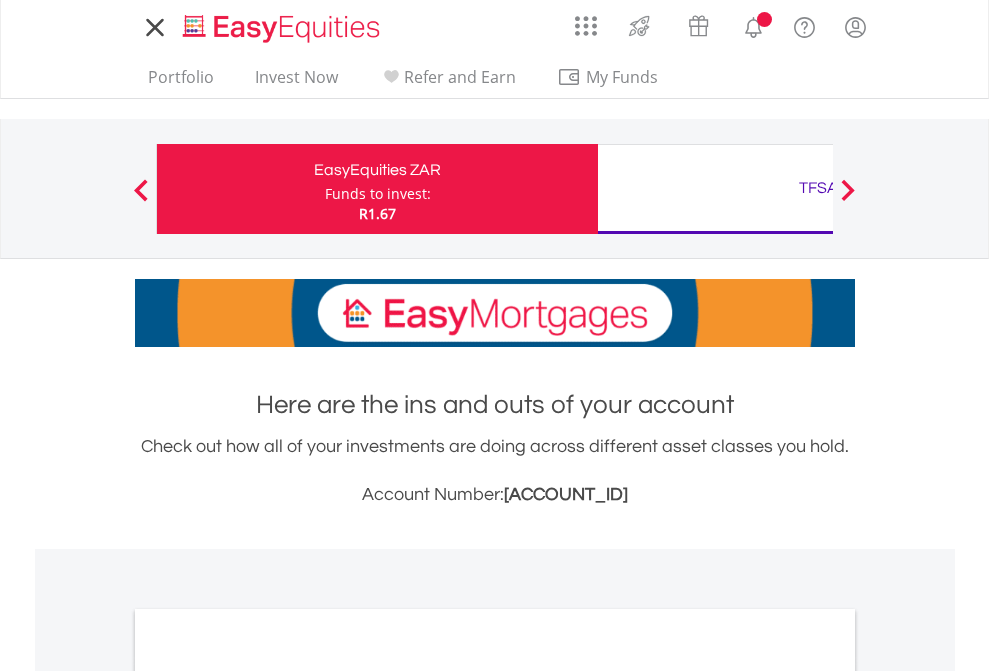 scroll, scrollTop: 0, scrollLeft: 0, axis: both 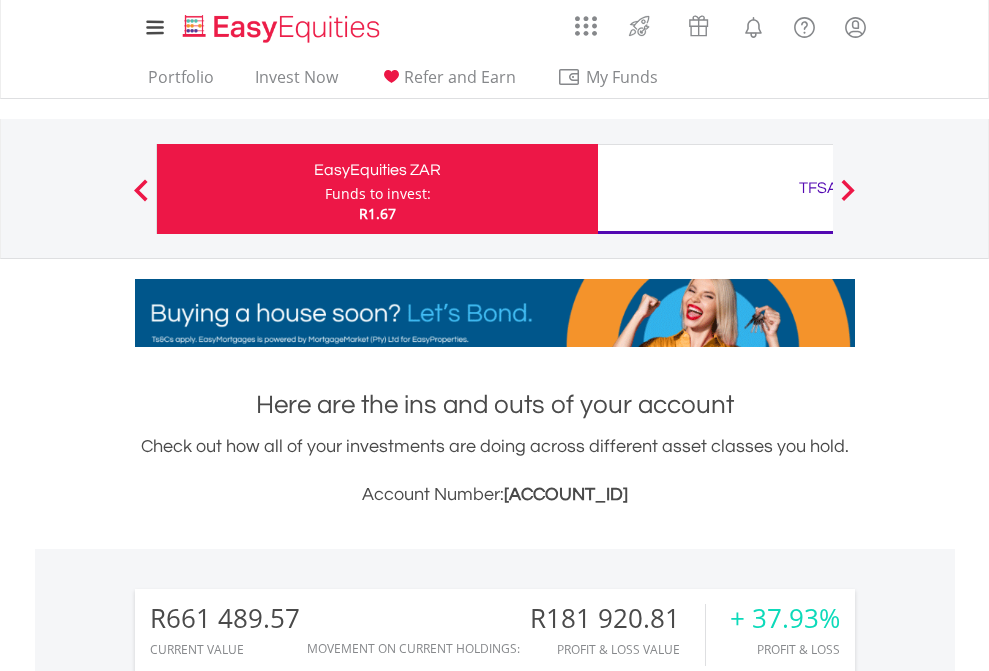 click on "Funds to invest:" at bounding box center [378, 194] 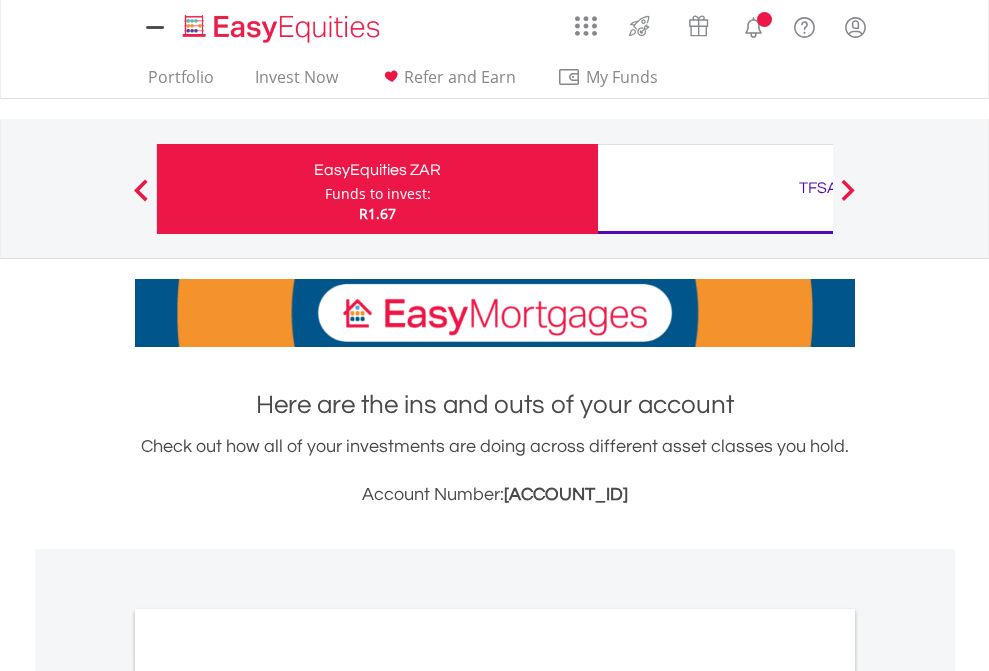 scroll, scrollTop: 0, scrollLeft: 0, axis: both 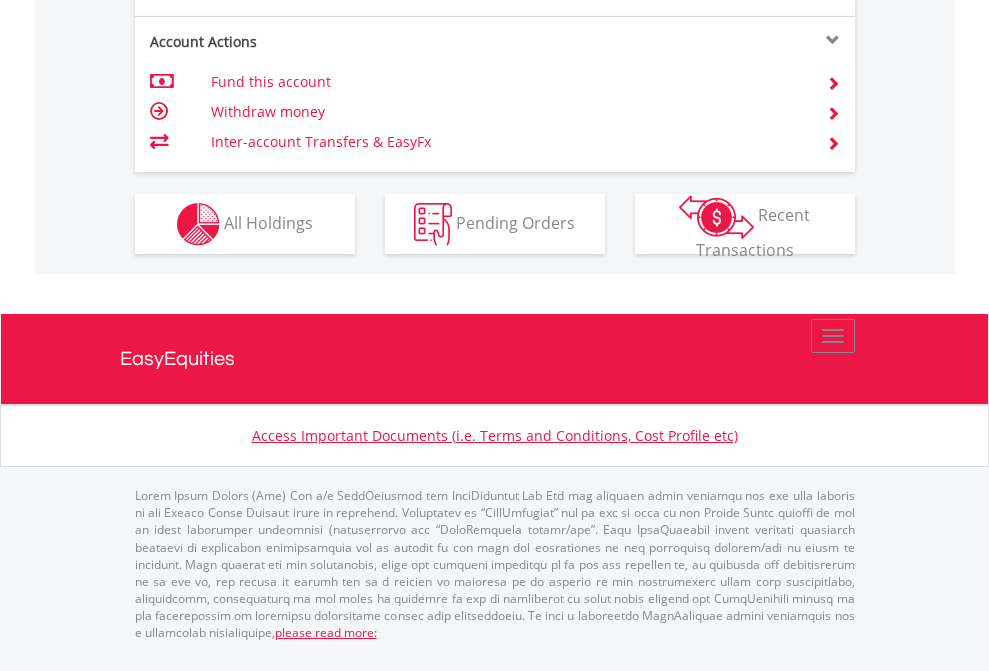 click on "Investment types" at bounding box center (706, -337) 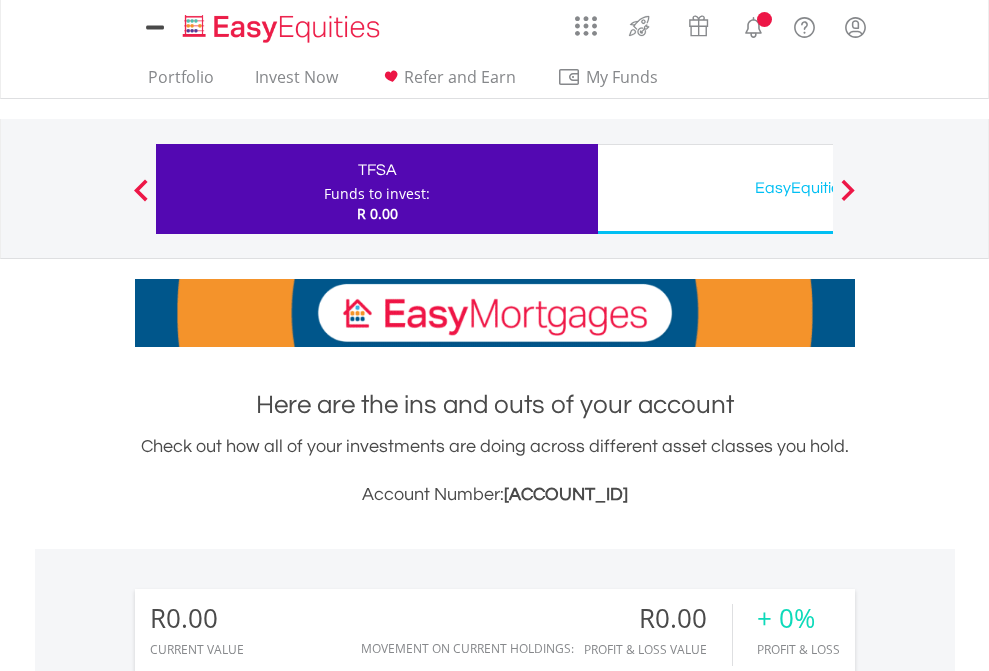 scroll, scrollTop: 0, scrollLeft: 0, axis: both 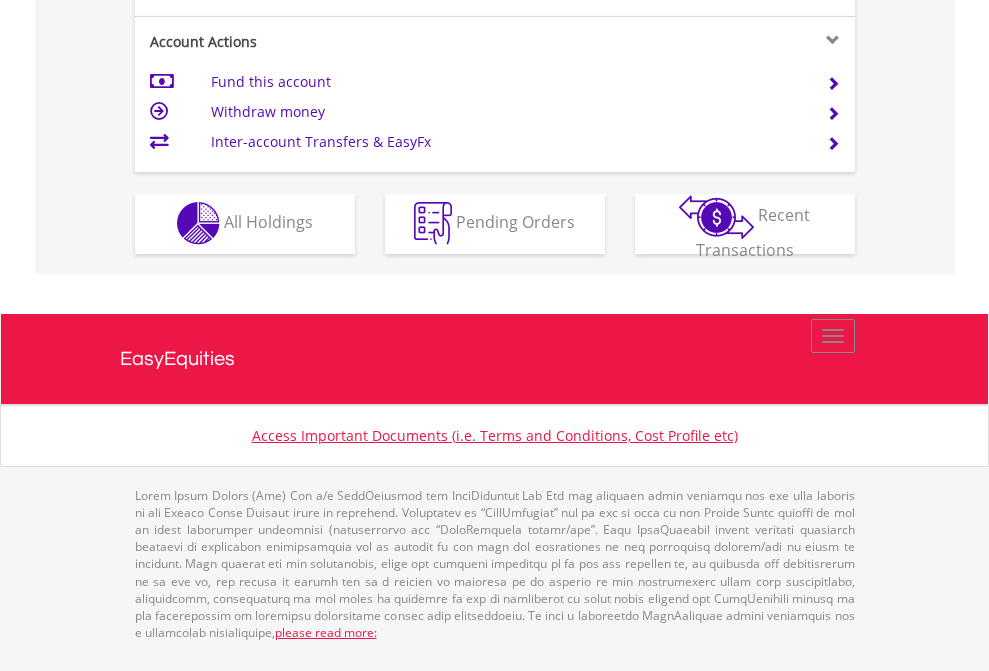 click on "Investment types" at bounding box center [706, -353] 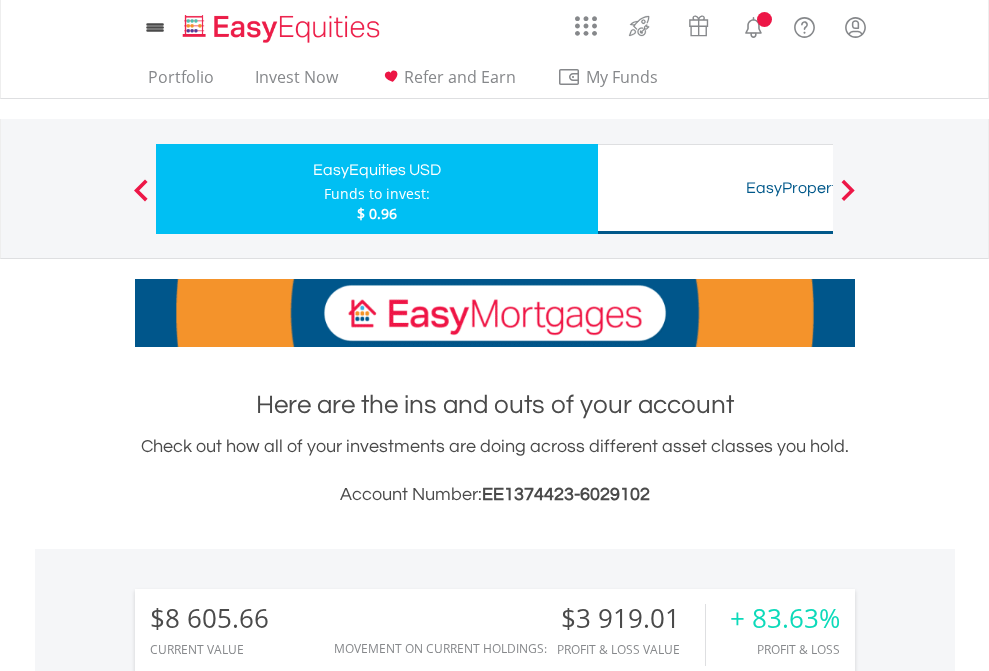 scroll, scrollTop: 0, scrollLeft: 0, axis: both 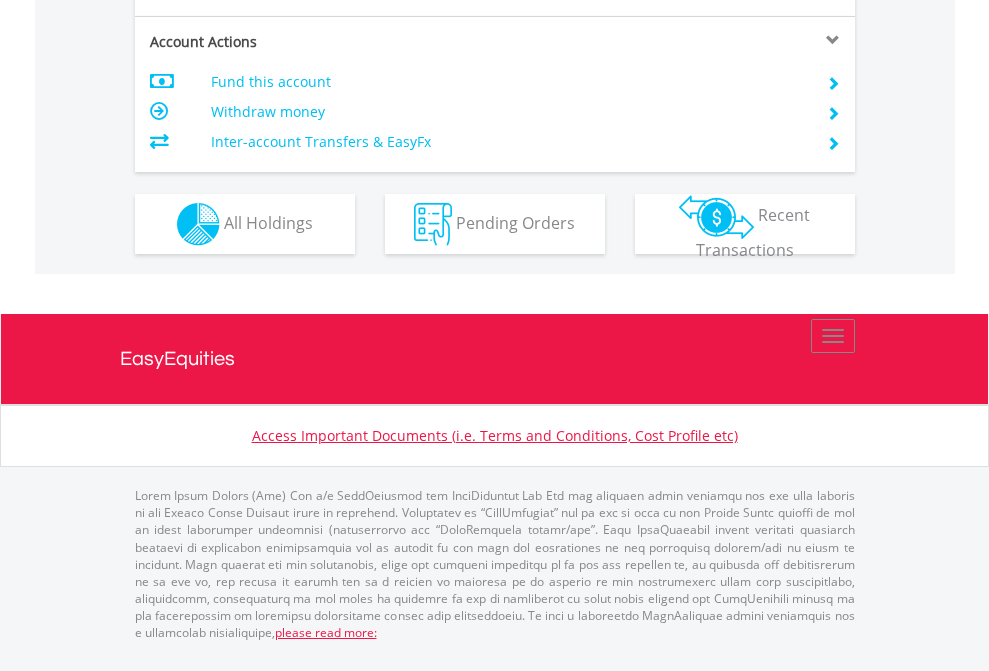 click on "Investment types" at bounding box center (706, -337) 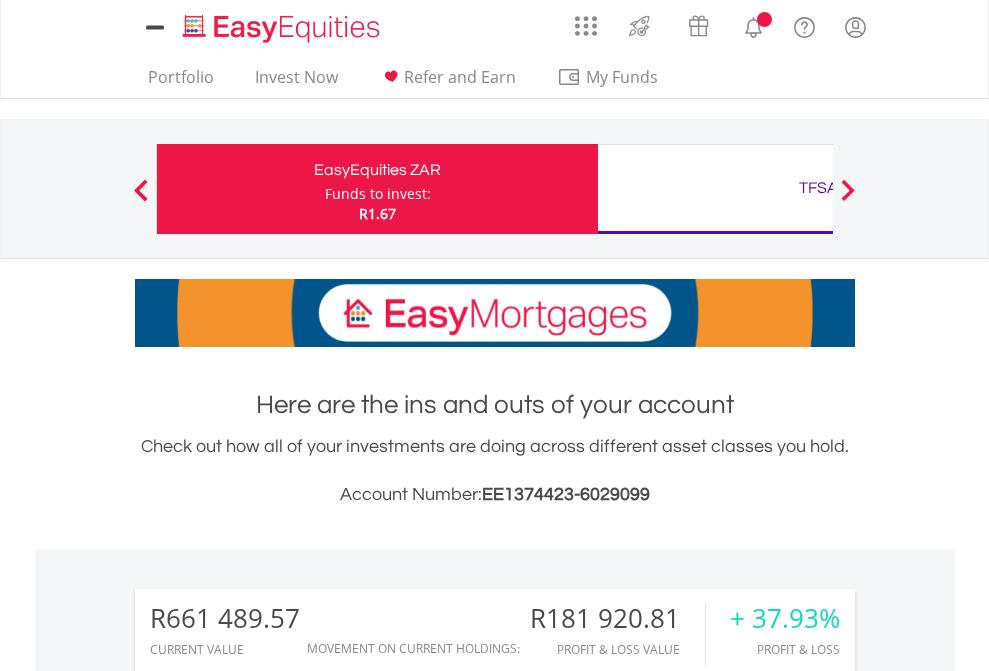 scroll, scrollTop: 1573, scrollLeft: 0, axis: vertical 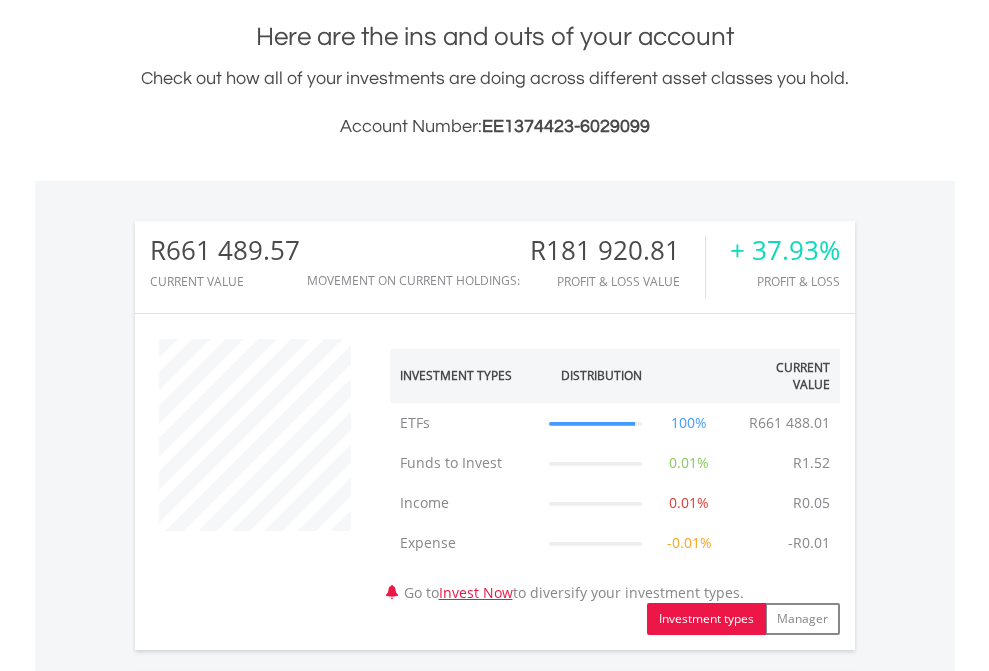 click on "All Holdings" at bounding box center [268, 1178] 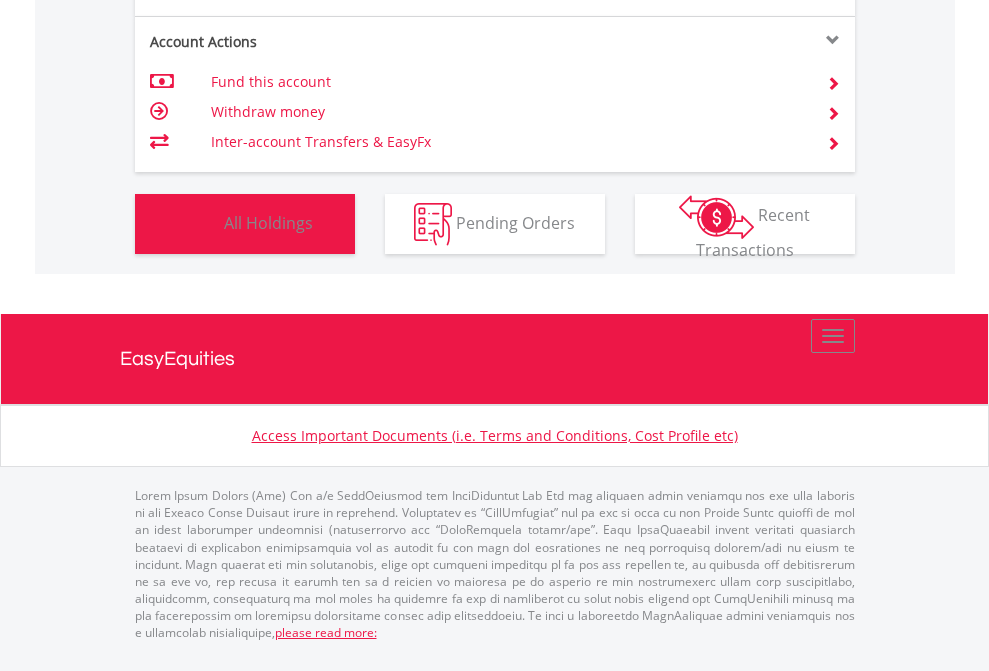 scroll, scrollTop: 999808, scrollLeft: 999687, axis: both 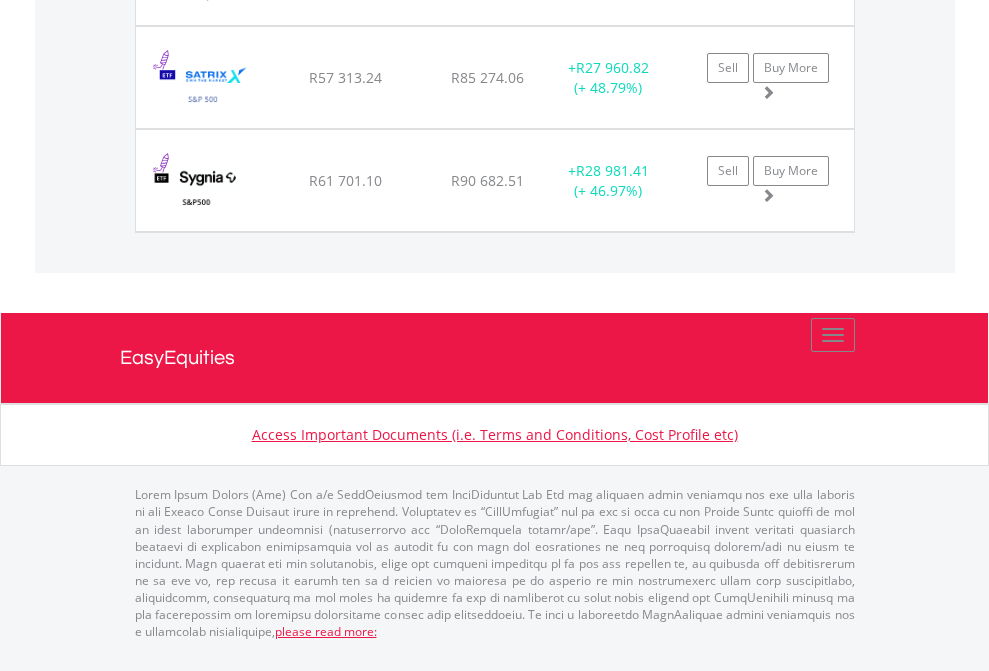 click on "TFSA" at bounding box center [818, -1625] 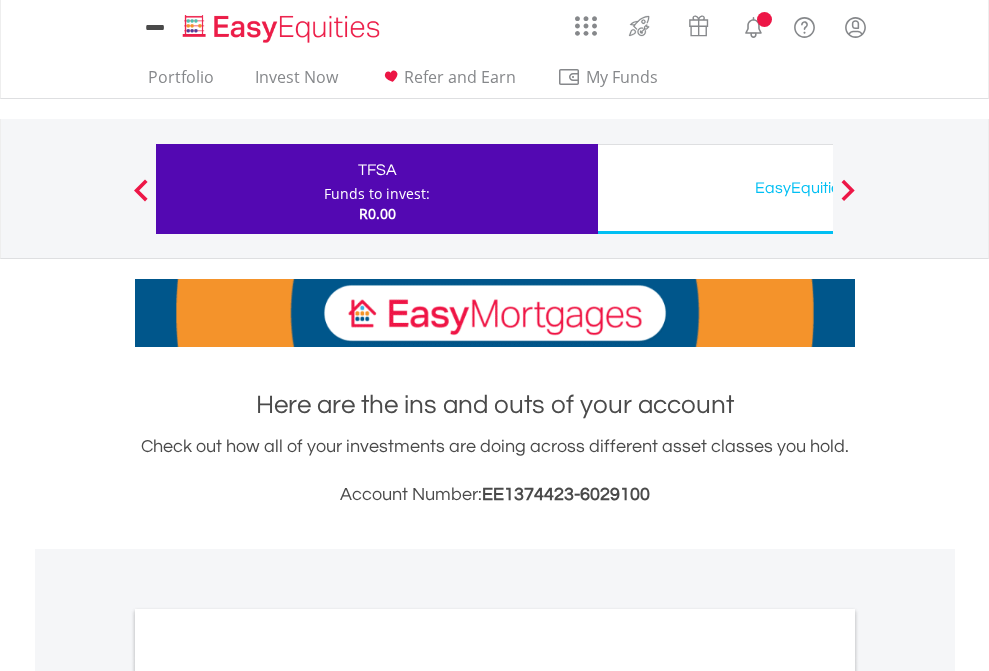 scroll, scrollTop: 1202, scrollLeft: 0, axis: vertical 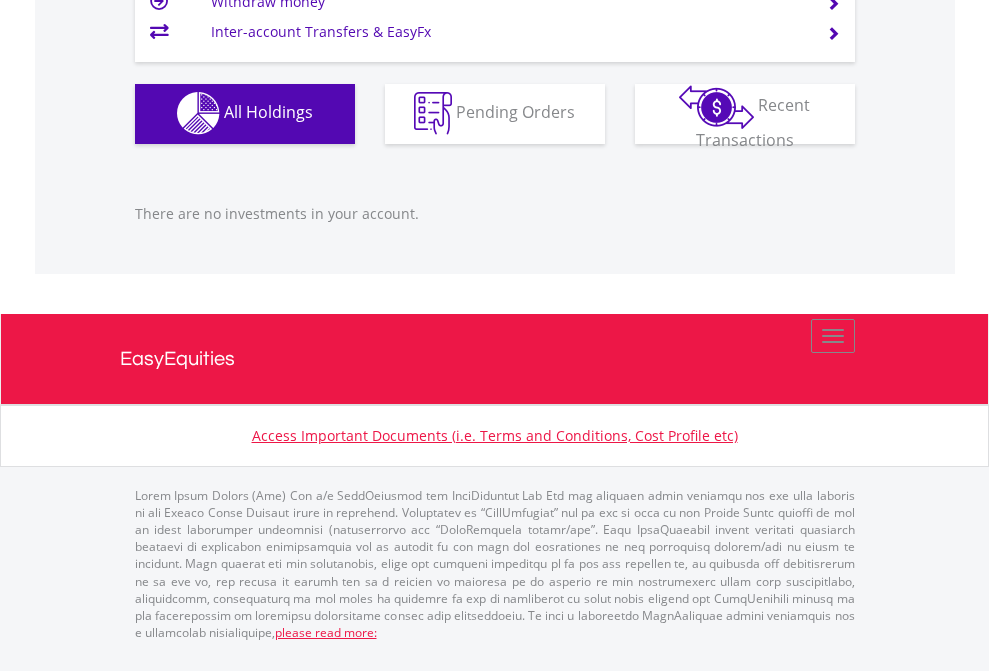 click on "EasyEquities USD" at bounding box center [818, -1142] 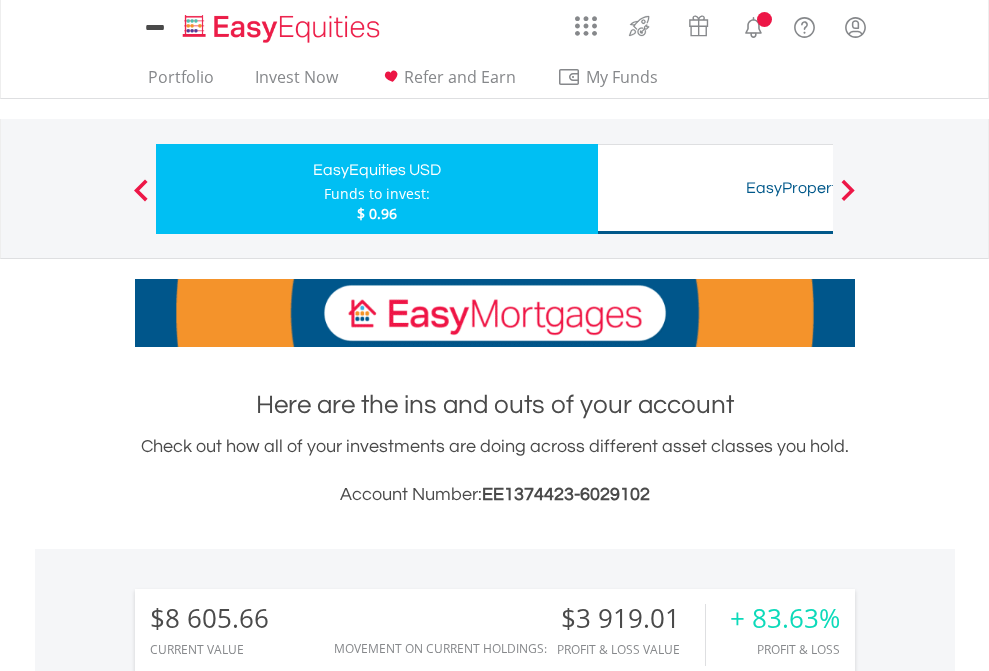 scroll, scrollTop: 0, scrollLeft: 0, axis: both 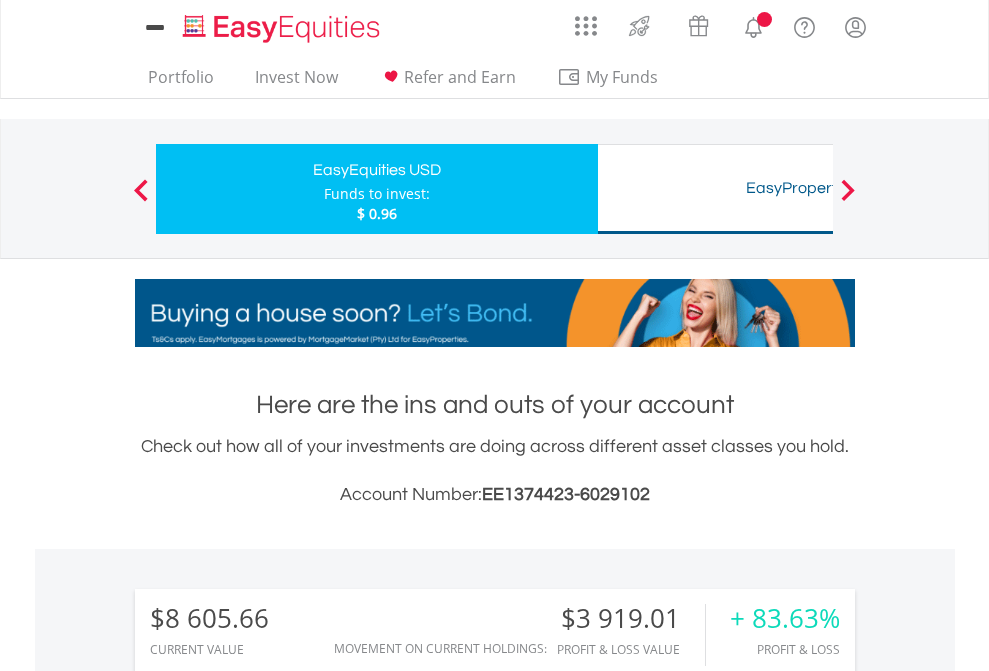 click on "All Holdings" at bounding box center (268, 1506) 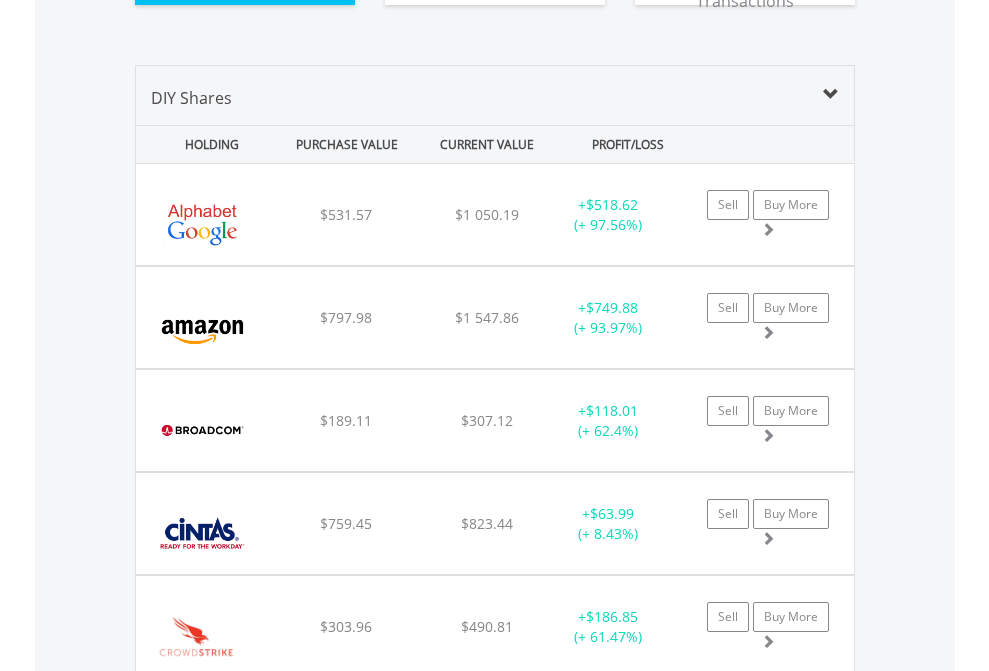 scroll, scrollTop: 2264, scrollLeft: 0, axis: vertical 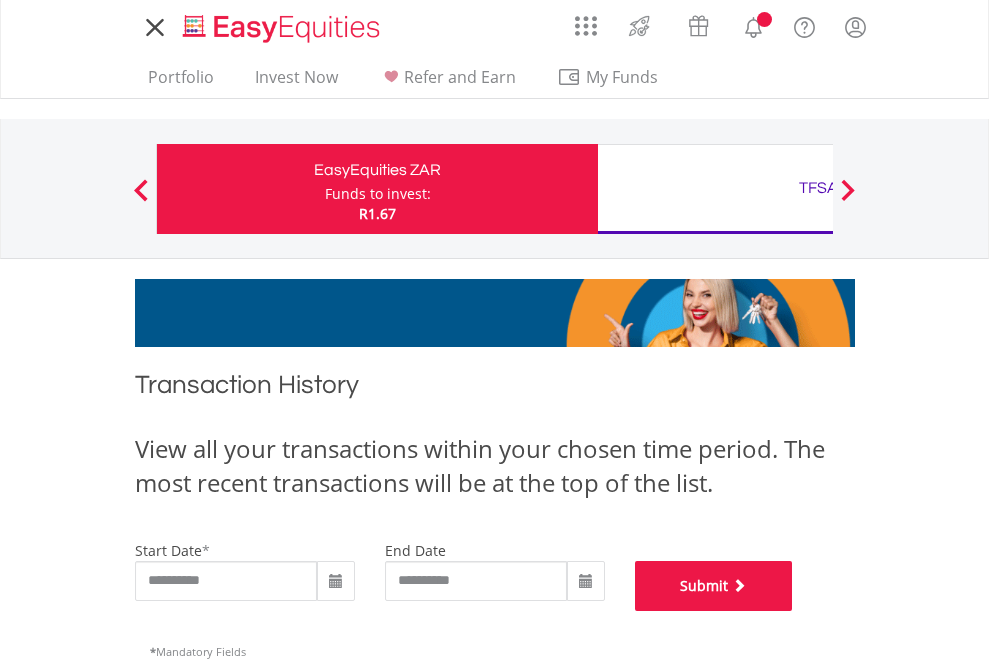 click on "Submit" at bounding box center (714, 586) 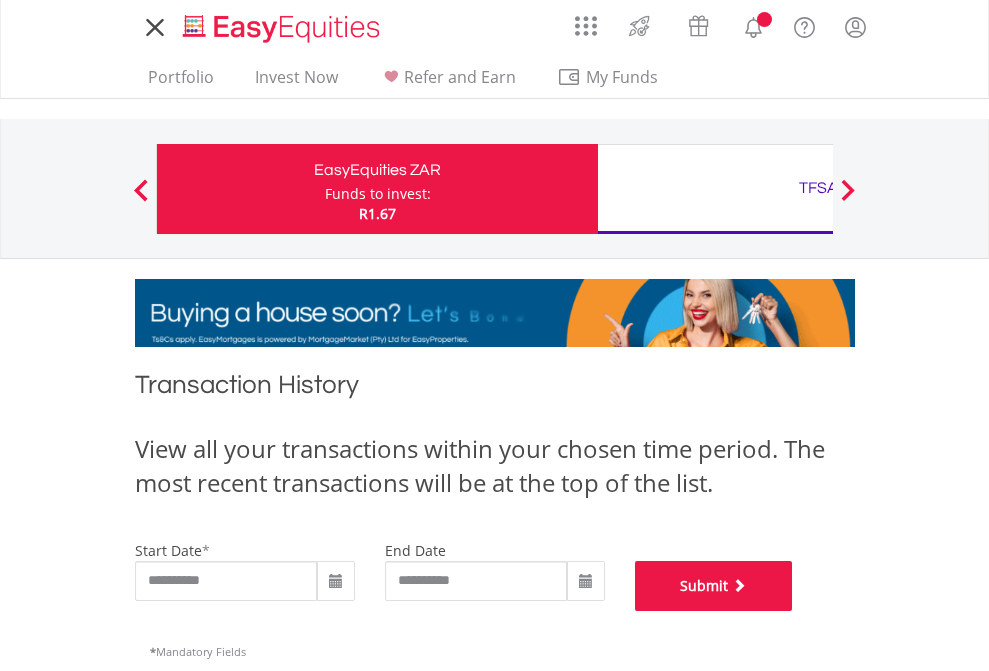 scroll, scrollTop: 811, scrollLeft: 0, axis: vertical 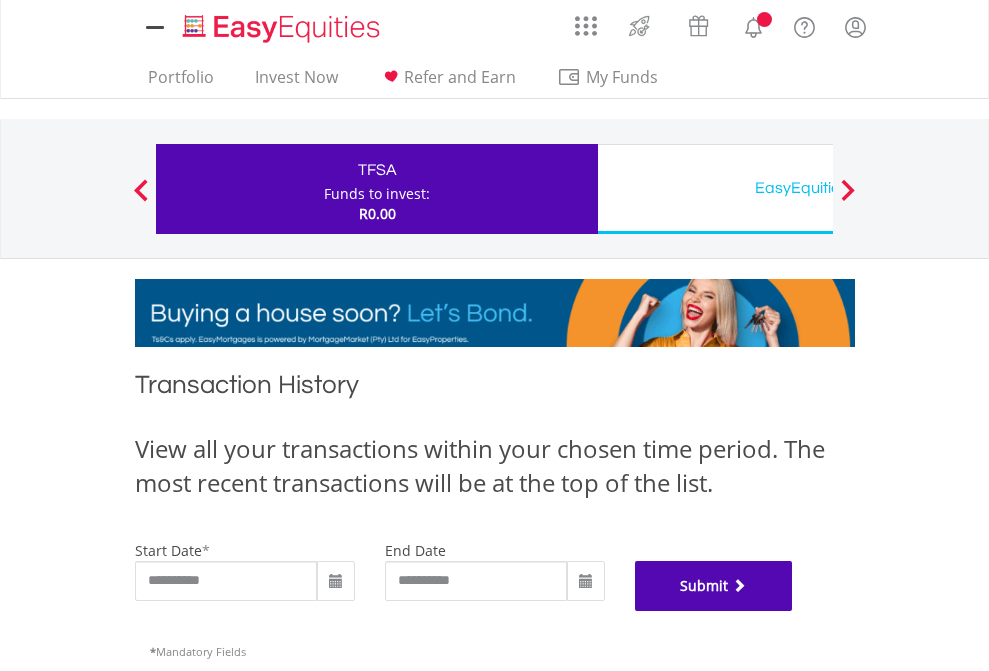 click on "Submit" at bounding box center (714, 586) 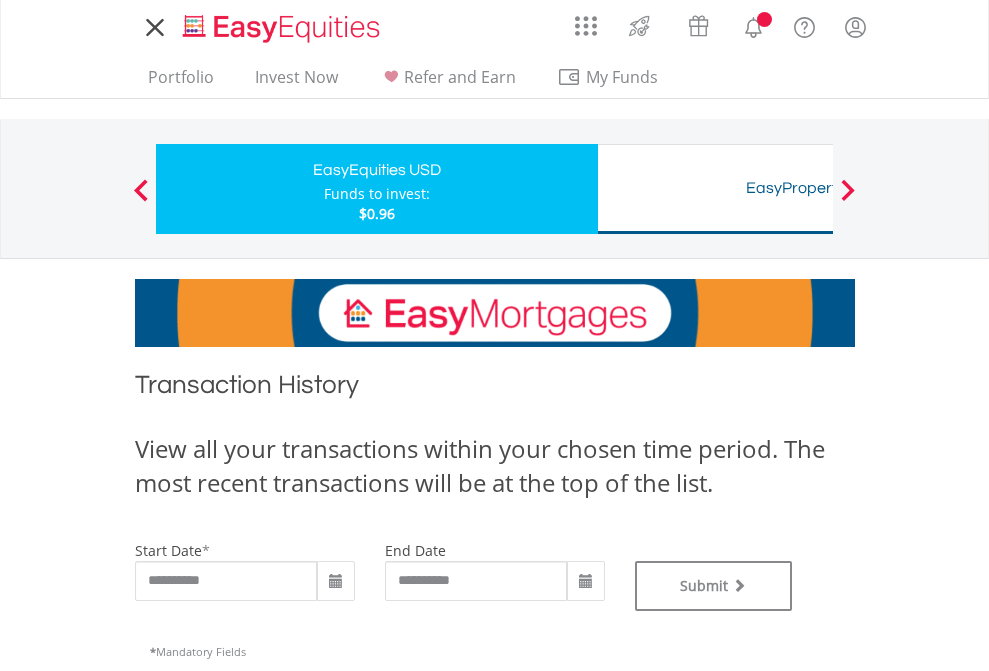 scroll, scrollTop: 0, scrollLeft: 0, axis: both 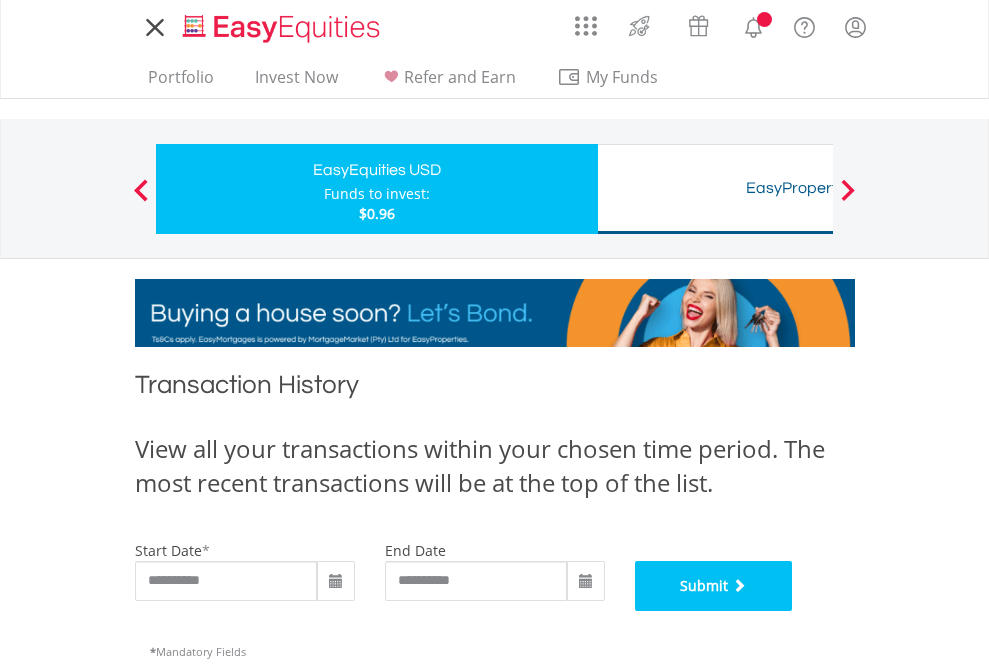 click on "Submit" at bounding box center (714, 586) 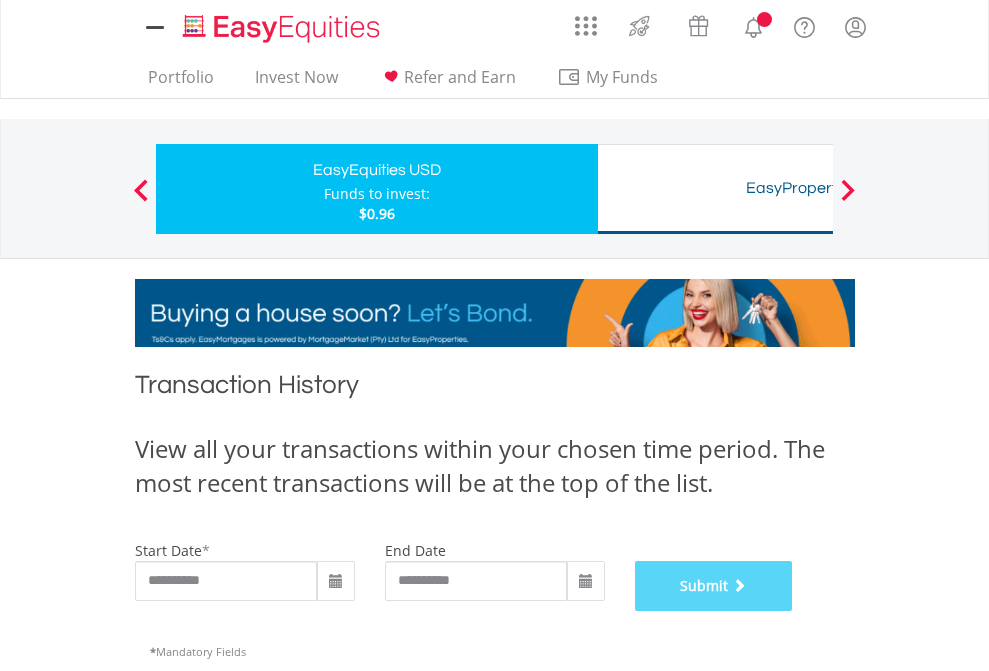 scroll, scrollTop: 811, scrollLeft: 0, axis: vertical 